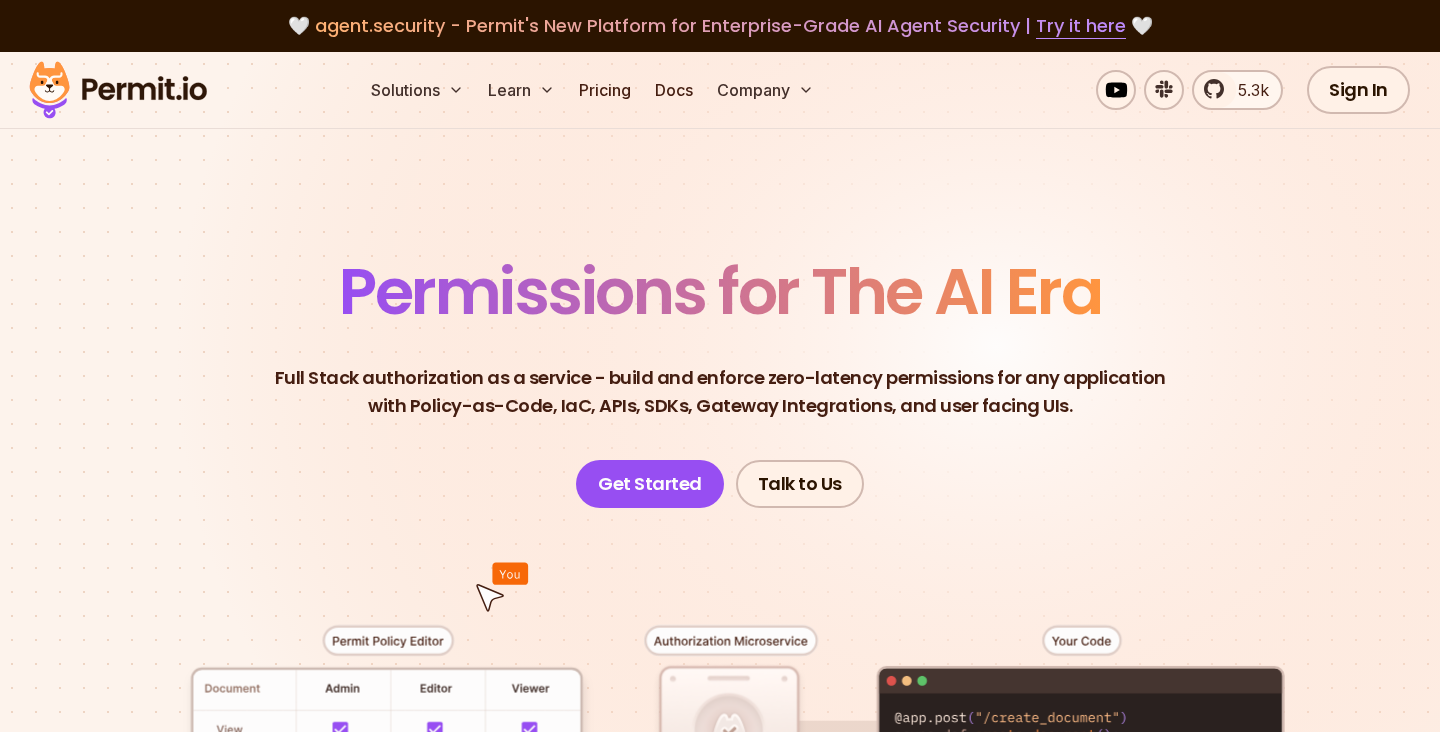 scroll, scrollTop: 0, scrollLeft: 0, axis: both 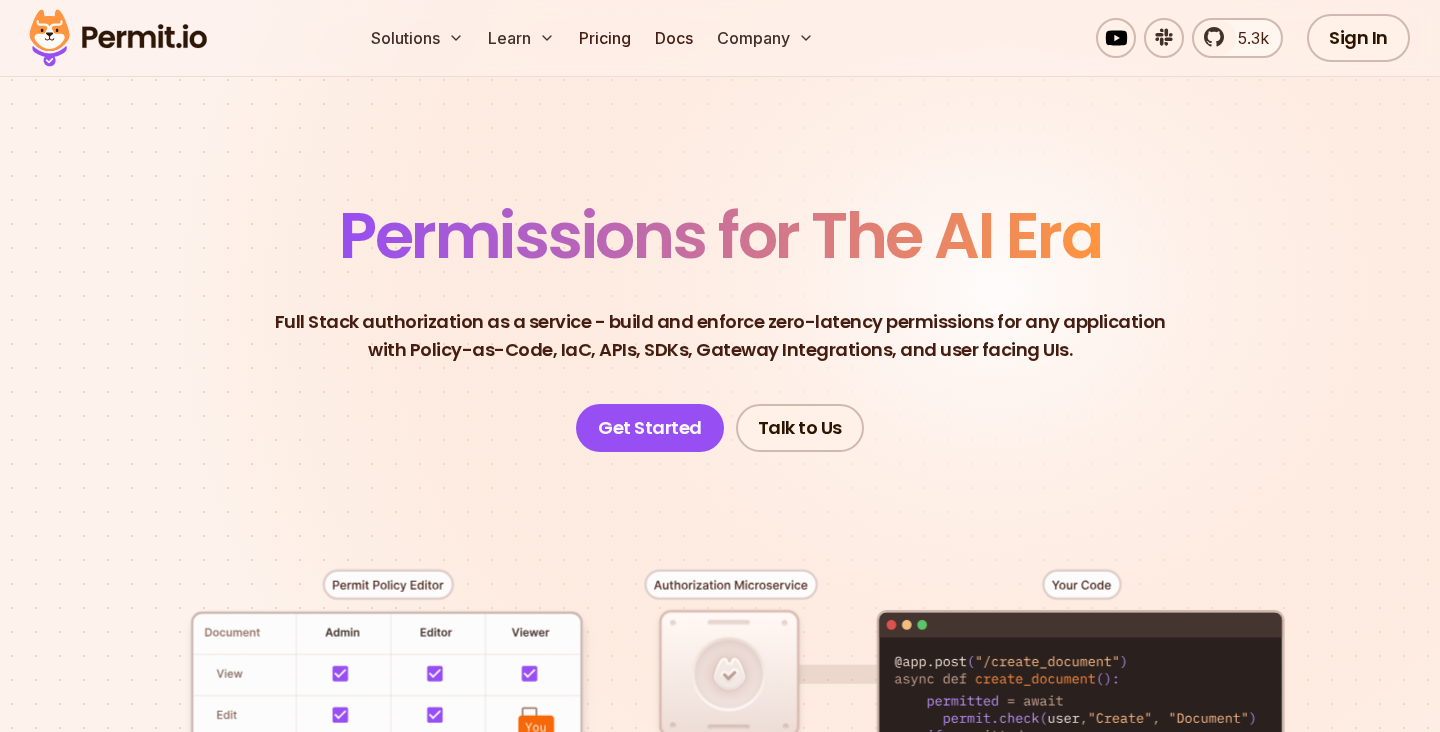 click on "Full Stack authorization as a service - build and enforce zero-latency permissions for any application   with Policy-as-Code, IaC, APIs, SDKs, Gateway Integrations, and user facing UIs." at bounding box center (720, 336) 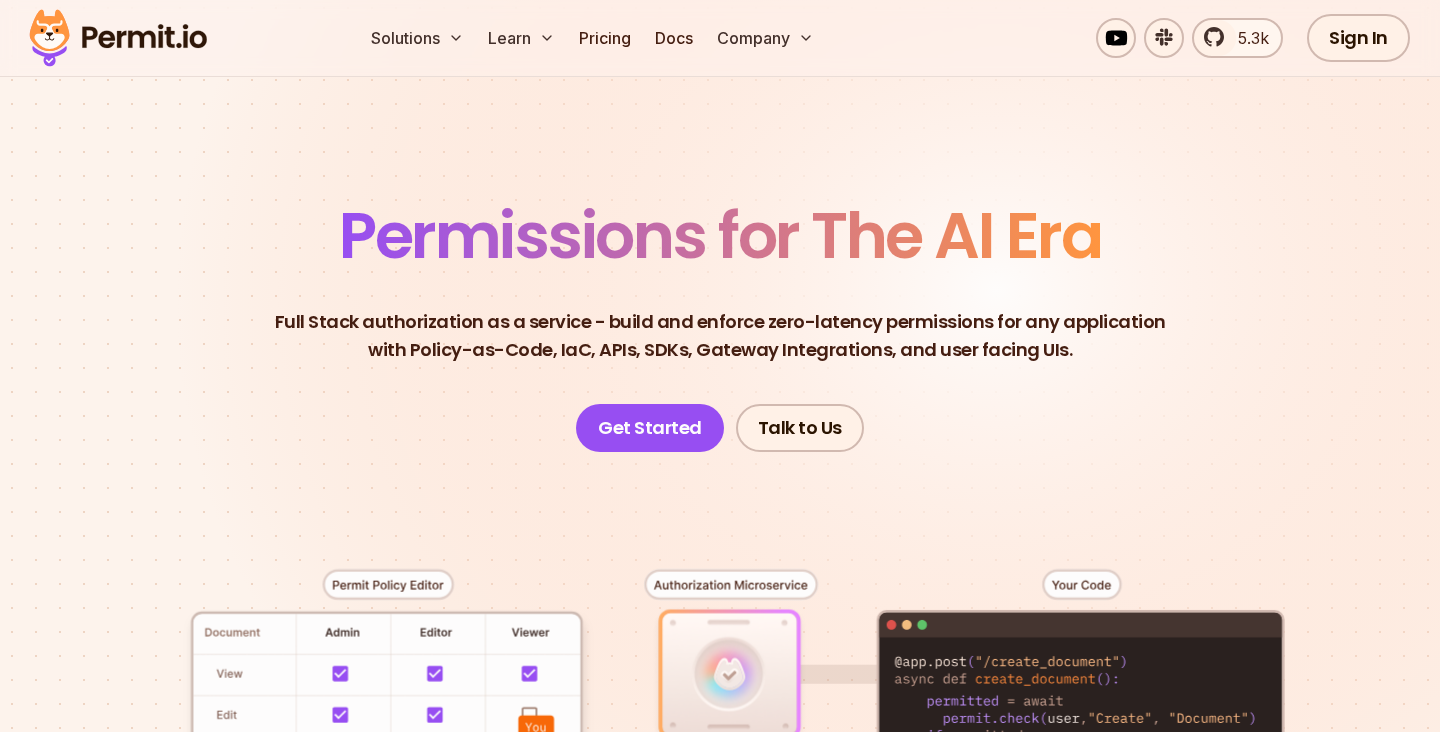 click on "Permissions for The AI Era Full Stack authorization as a service - build and enforce zero-latency permissions for any application   with Policy-as-Code, IaC, APIs, SDKs, Gateway Integrations, and user facing UIs. Developer-friendly full stack authorization for any application powered by -   Policy-as-Code , APIs, SDKs, and UIs Get Started Talk to Us" at bounding box center [720, 328] 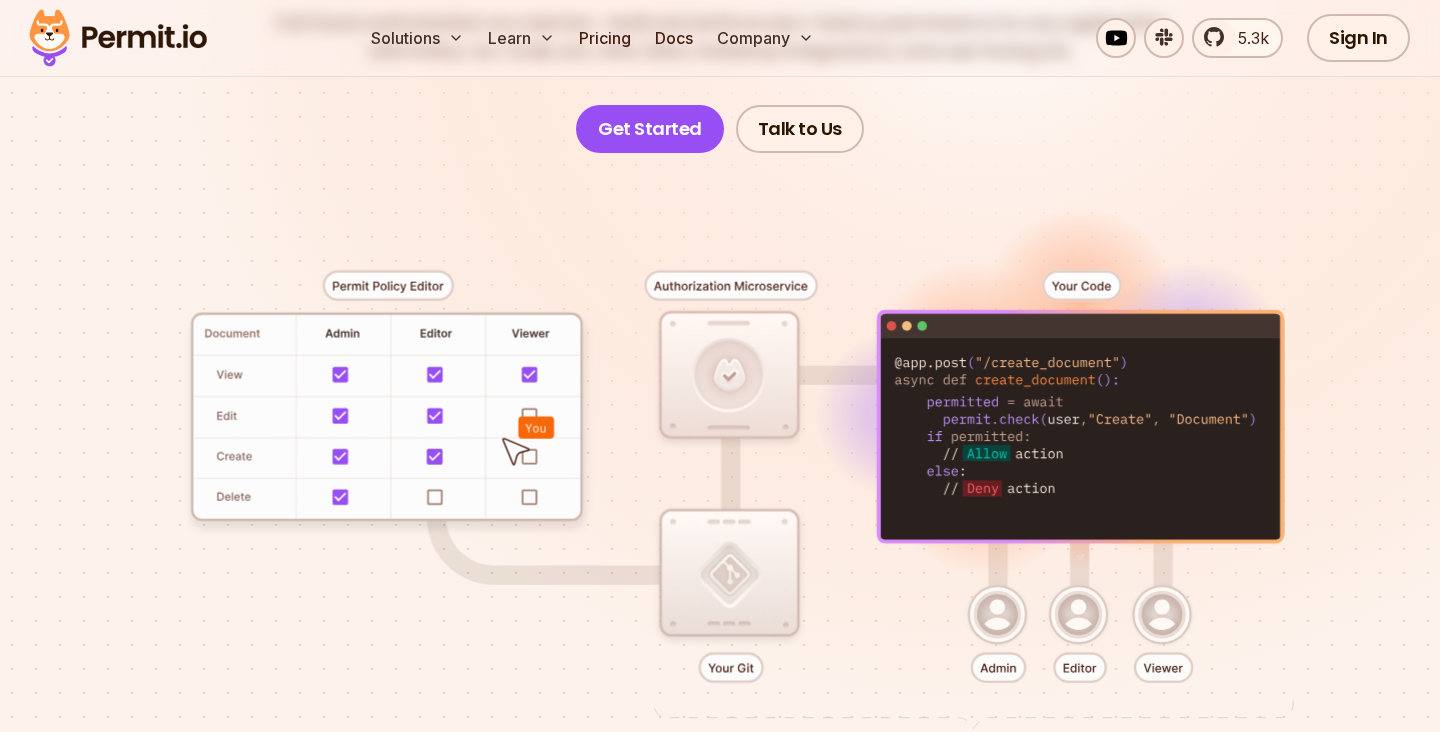 scroll, scrollTop: 357, scrollLeft: 0, axis: vertical 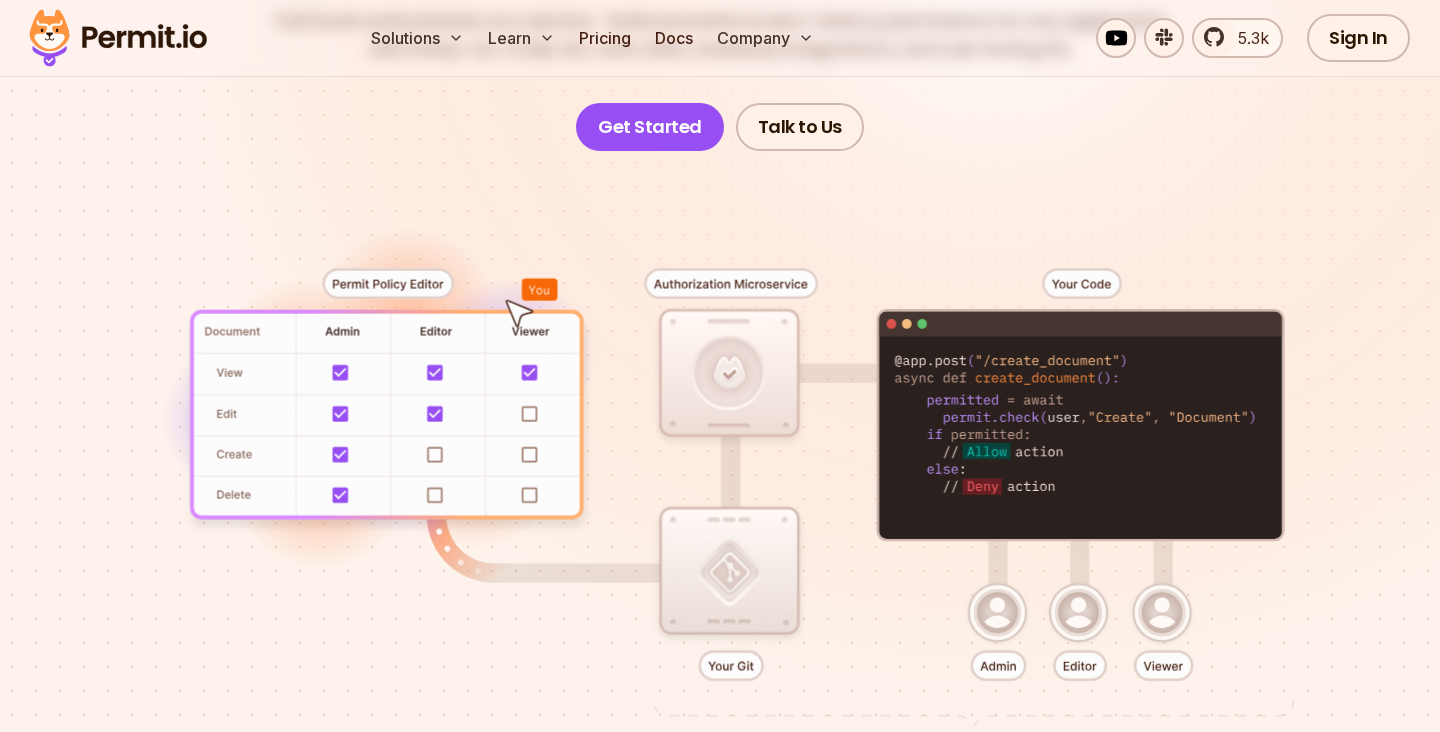 click at bounding box center [720, 503] 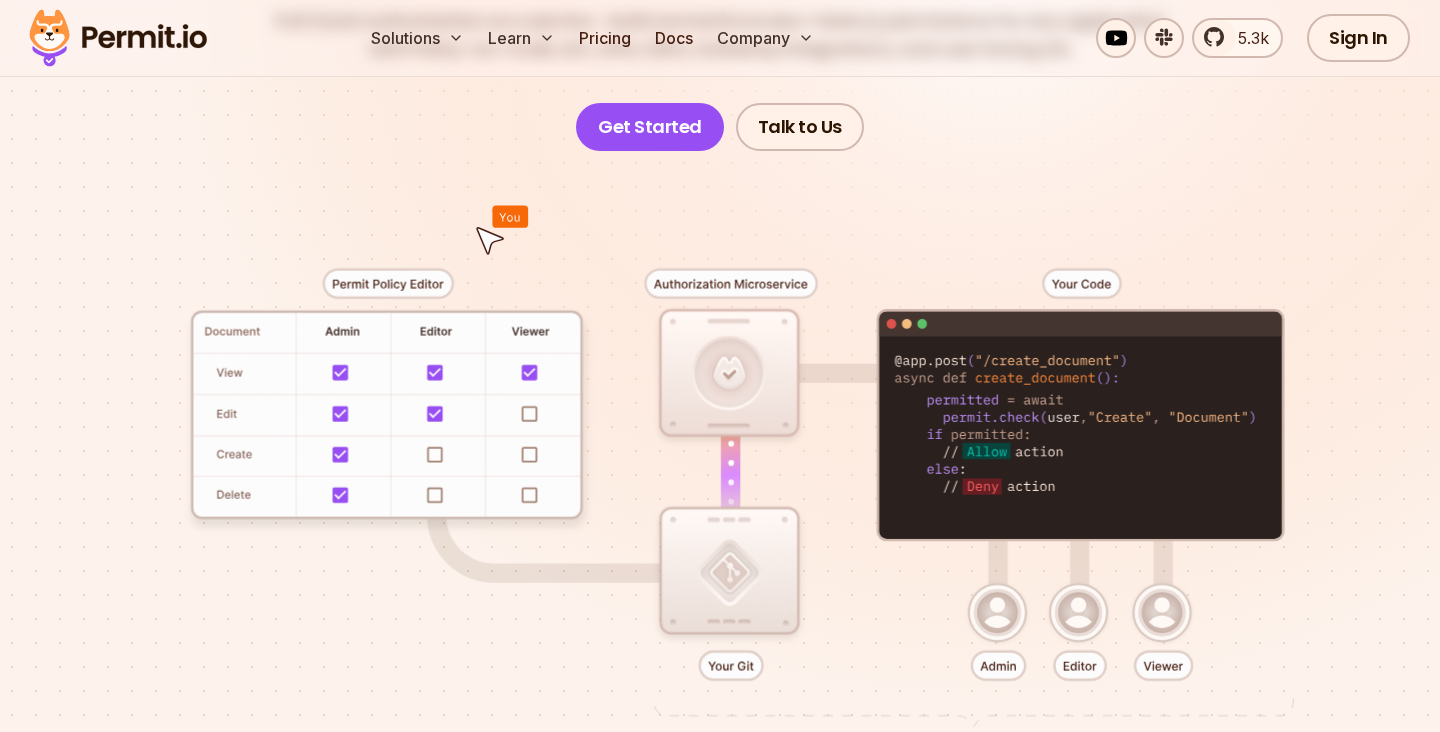 click at bounding box center (720, 503) 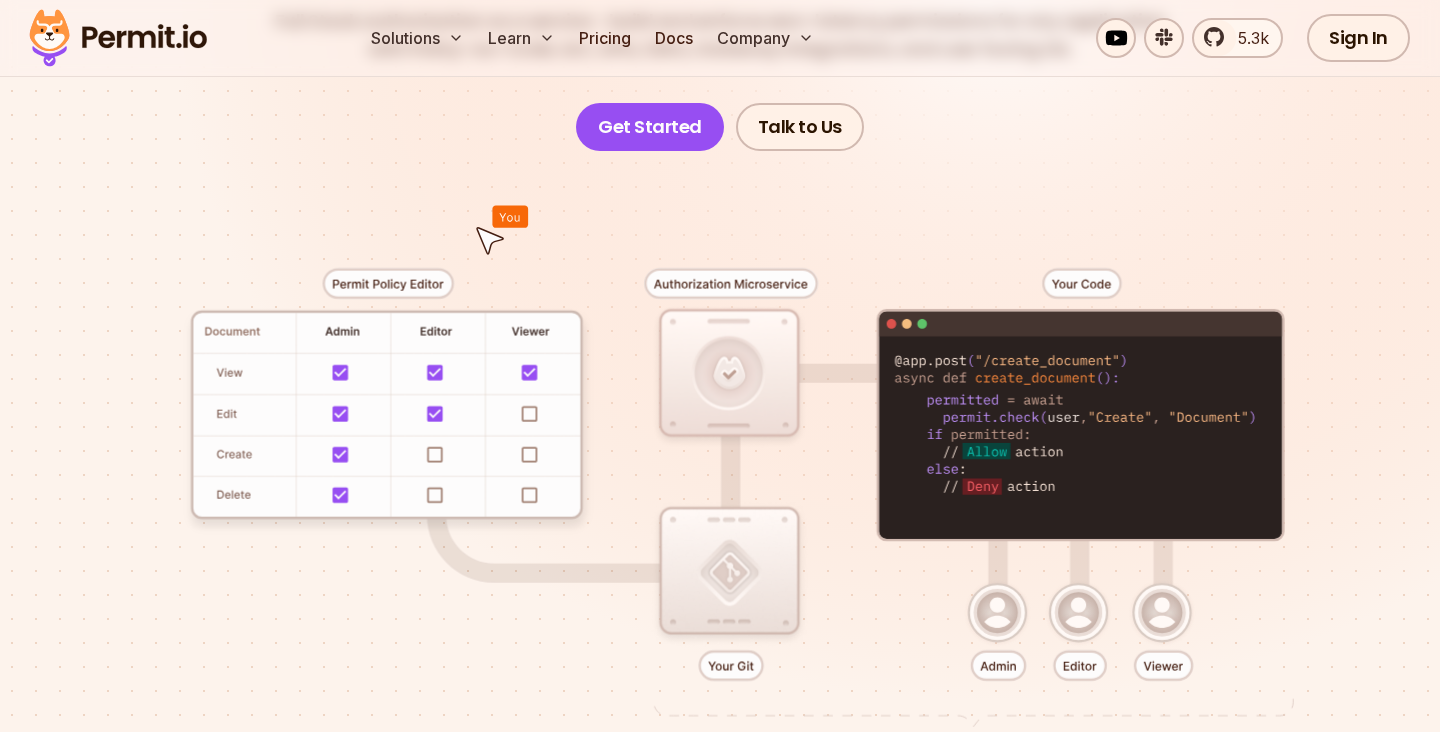 click at bounding box center (720, 503) 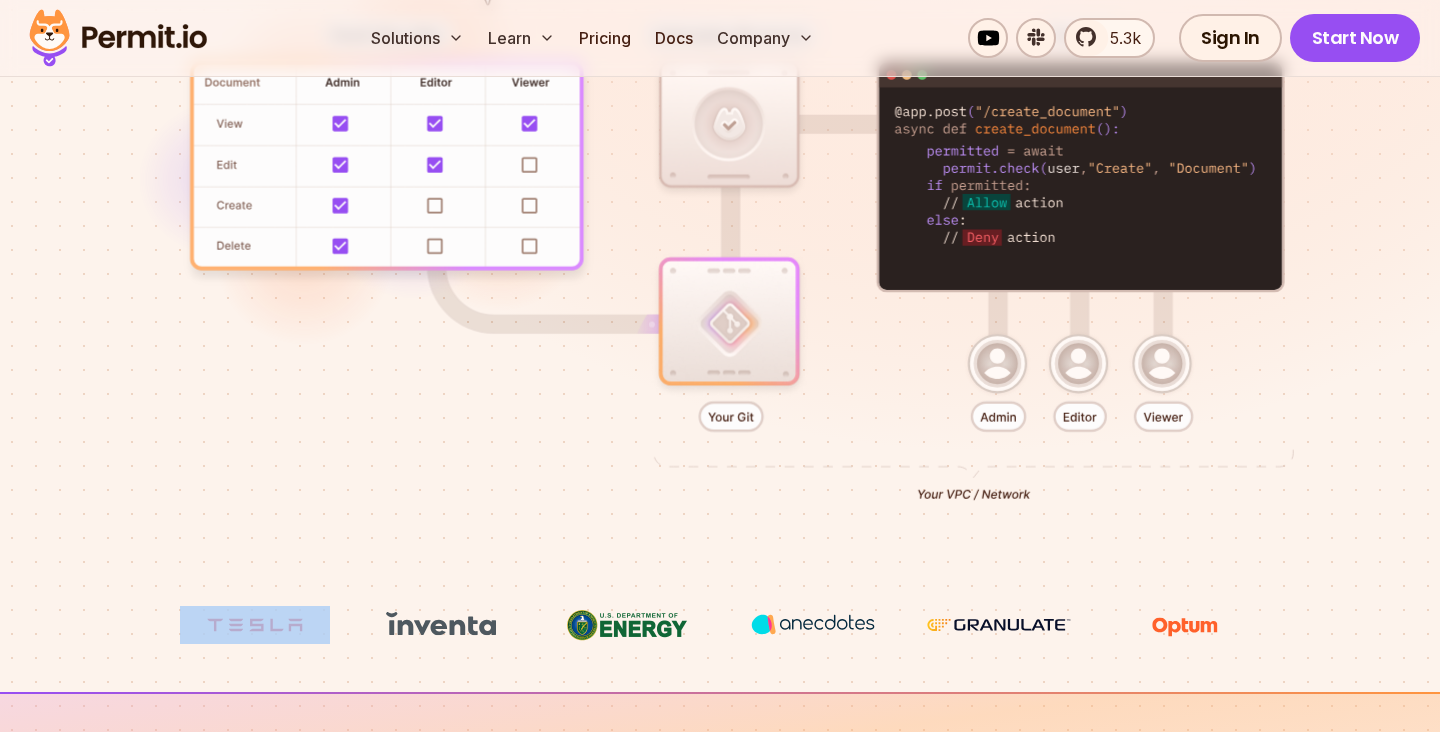 scroll, scrollTop: 612, scrollLeft: 0, axis: vertical 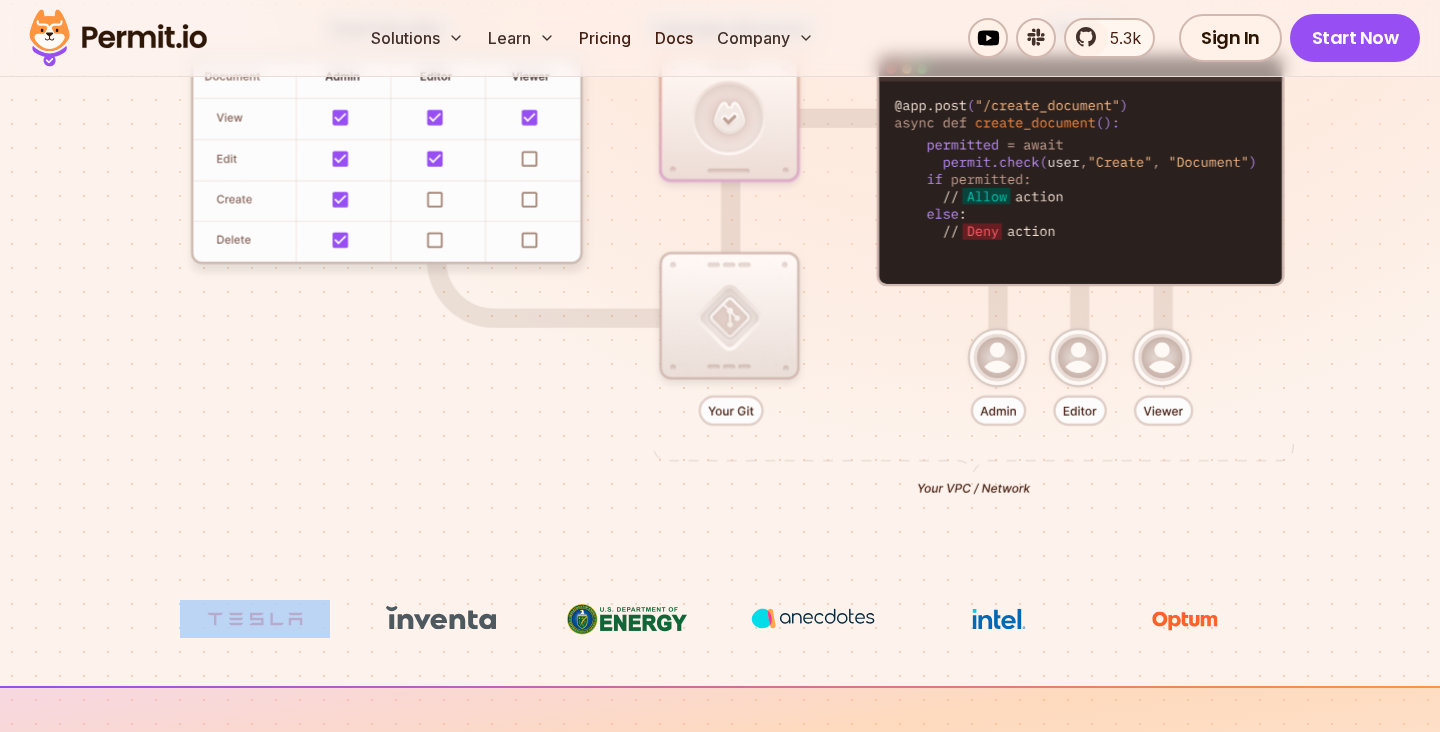 click at bounding box center [720, 248] 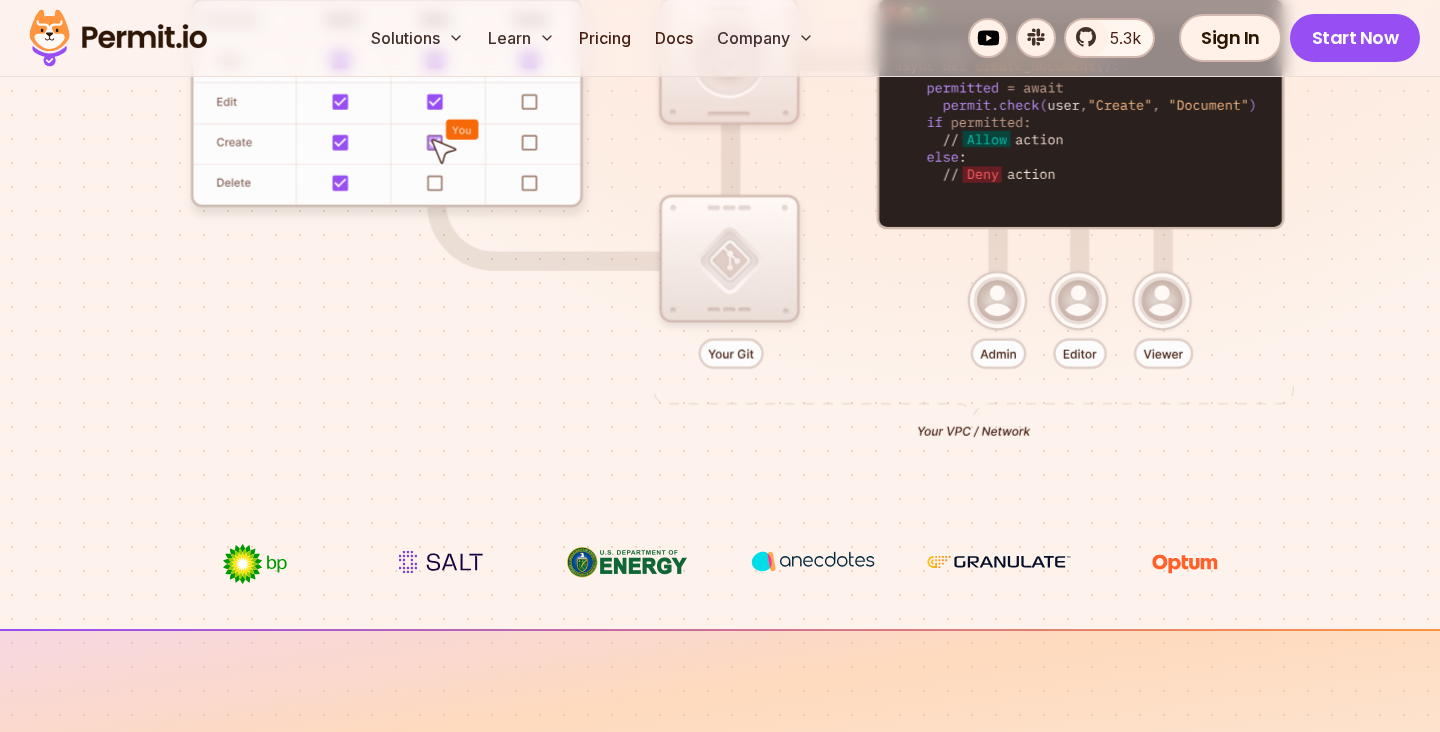 scroll, scrollTop: 671, scrollLeft: 0, axis: vertical 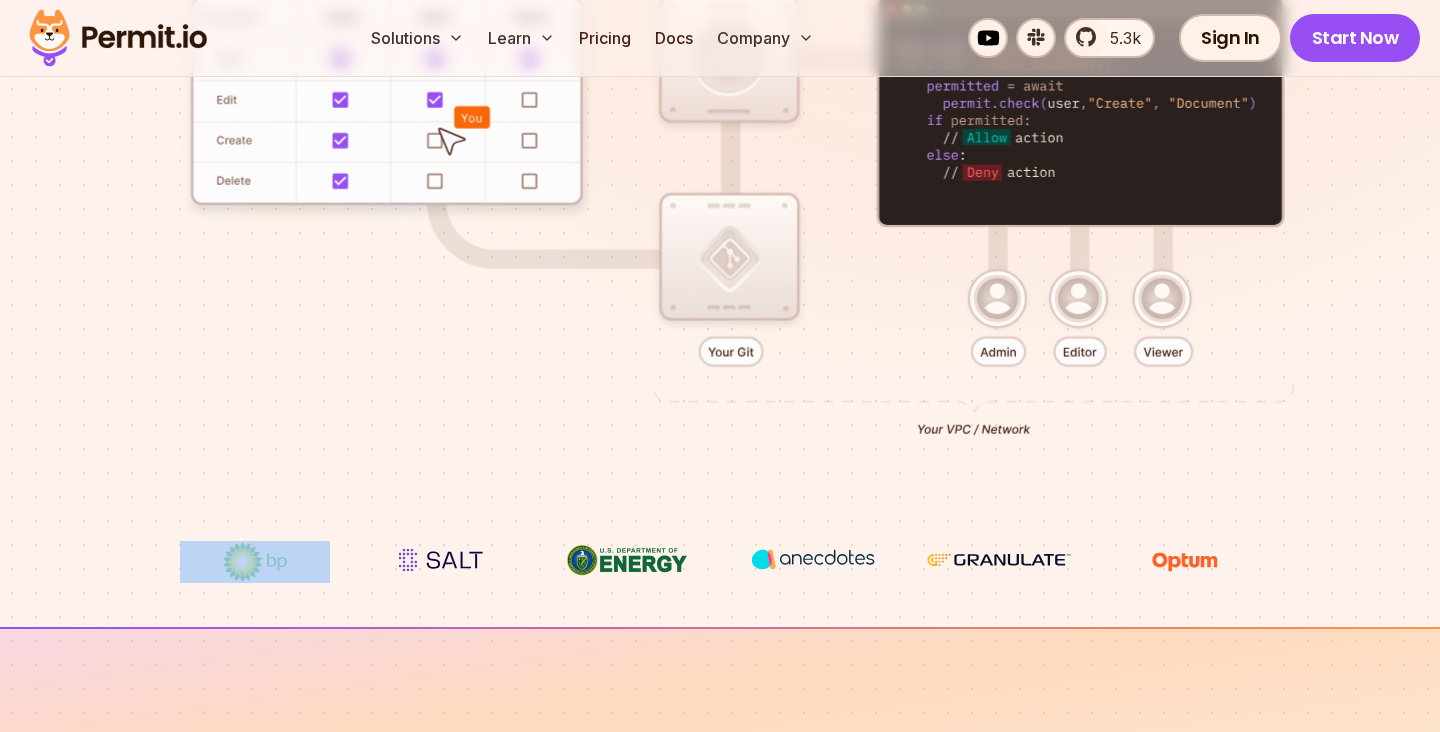 click at bounding box center [720, 189] 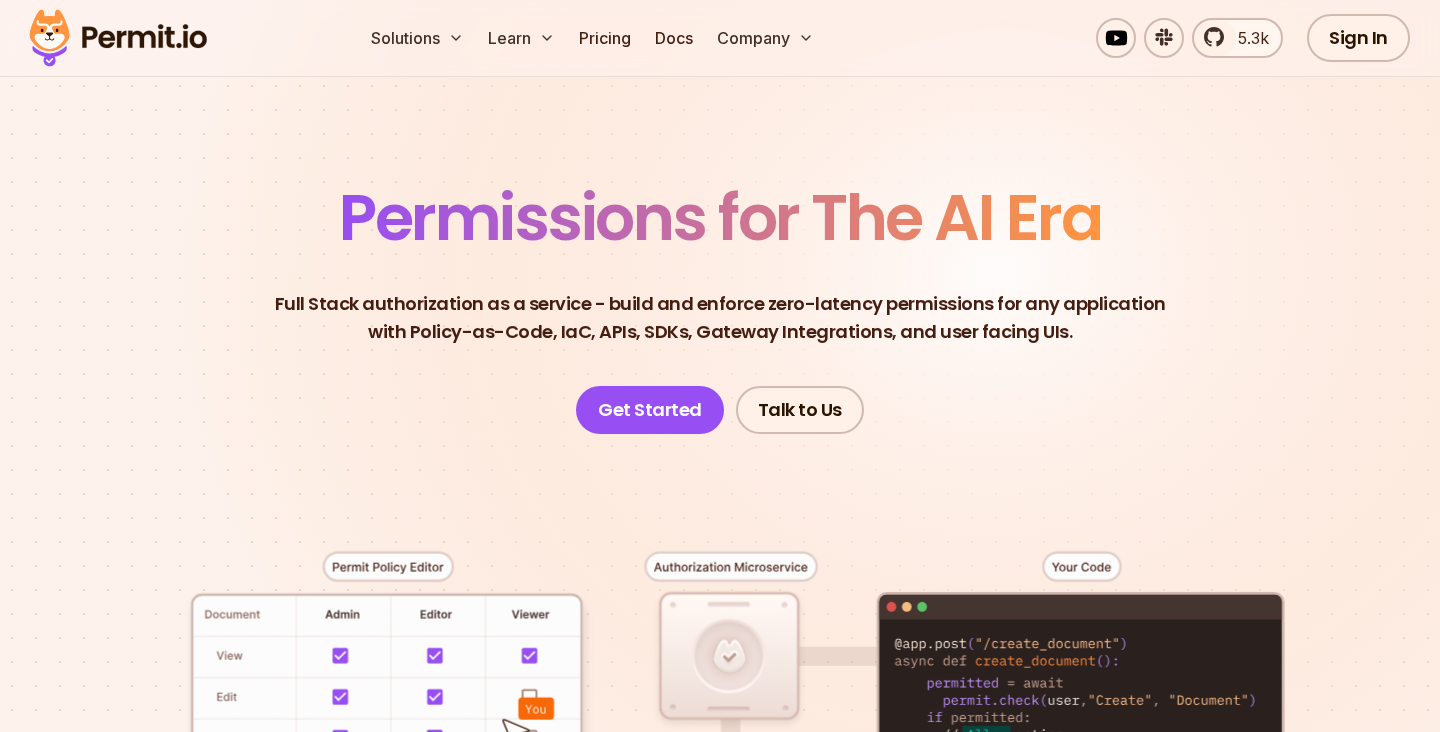 scroll, scrollTop: 103, scrollLeft: 0, axis: vertical 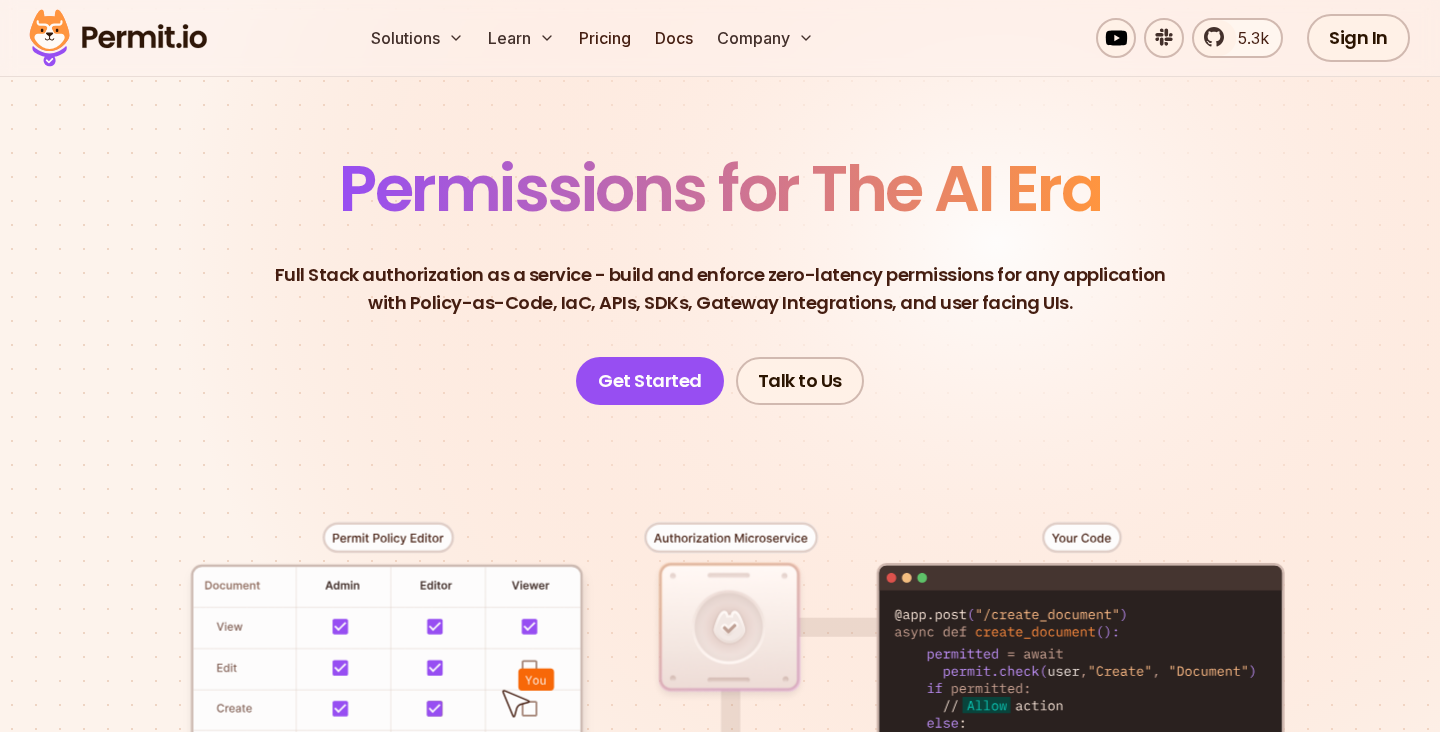 click on "Full Stack authorization as a service - build and enforce zero-latency permissions for any application   with Policy-as-Code, IaC, APIs, SDKs, Gateway Integrations, and user facing UIs." at bounding box center (720, 289) 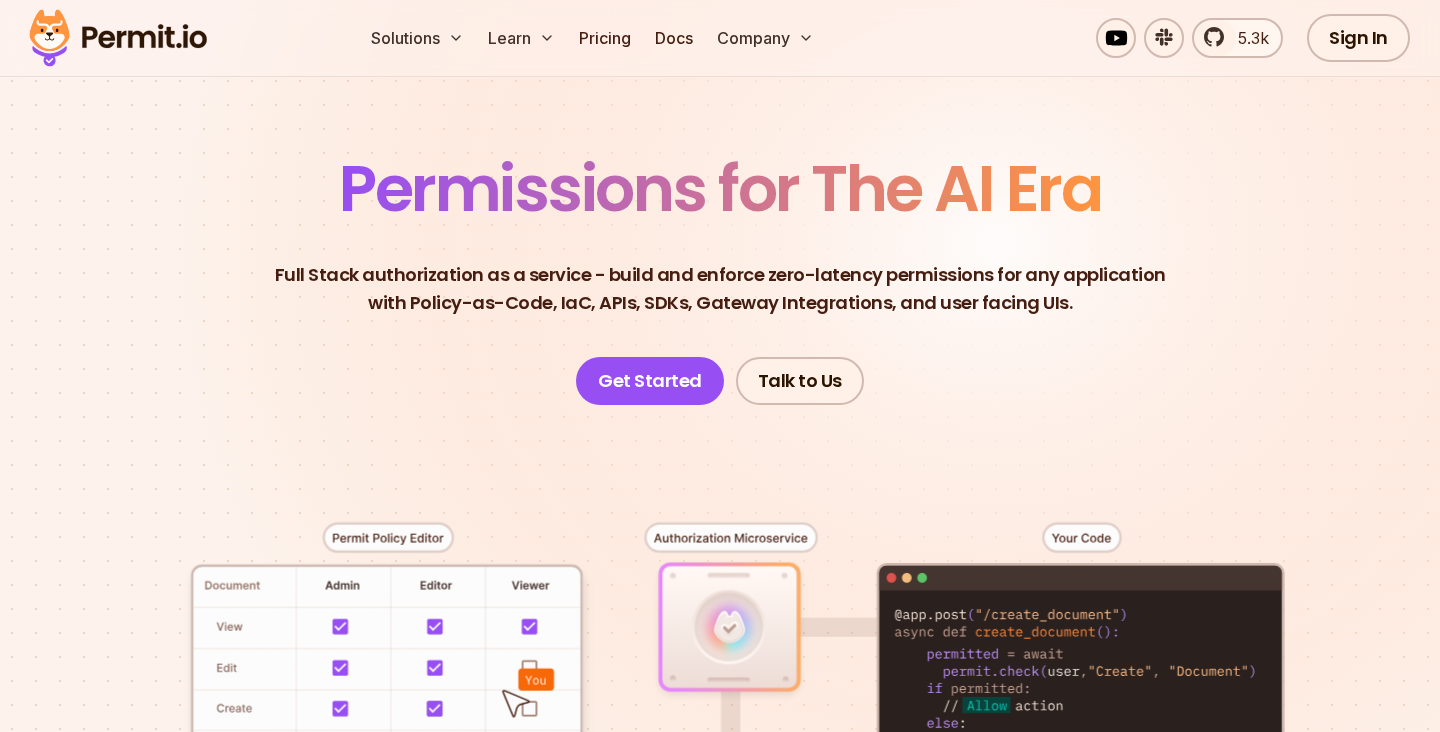 click on "Permissions for The AI Era Full Stack authorization as a service - build and enforce zero-latency permissions for any application   with Policy-as-Code, IaC, APIs, SDKs, Gateway Integrations, and user facing UIs. Developer-friendly full stack authorization for any application powered by -   Policy-as-Code , APIs, SDKs, and UIs Get Started Talk to Us" at bounding box center [720, 281] 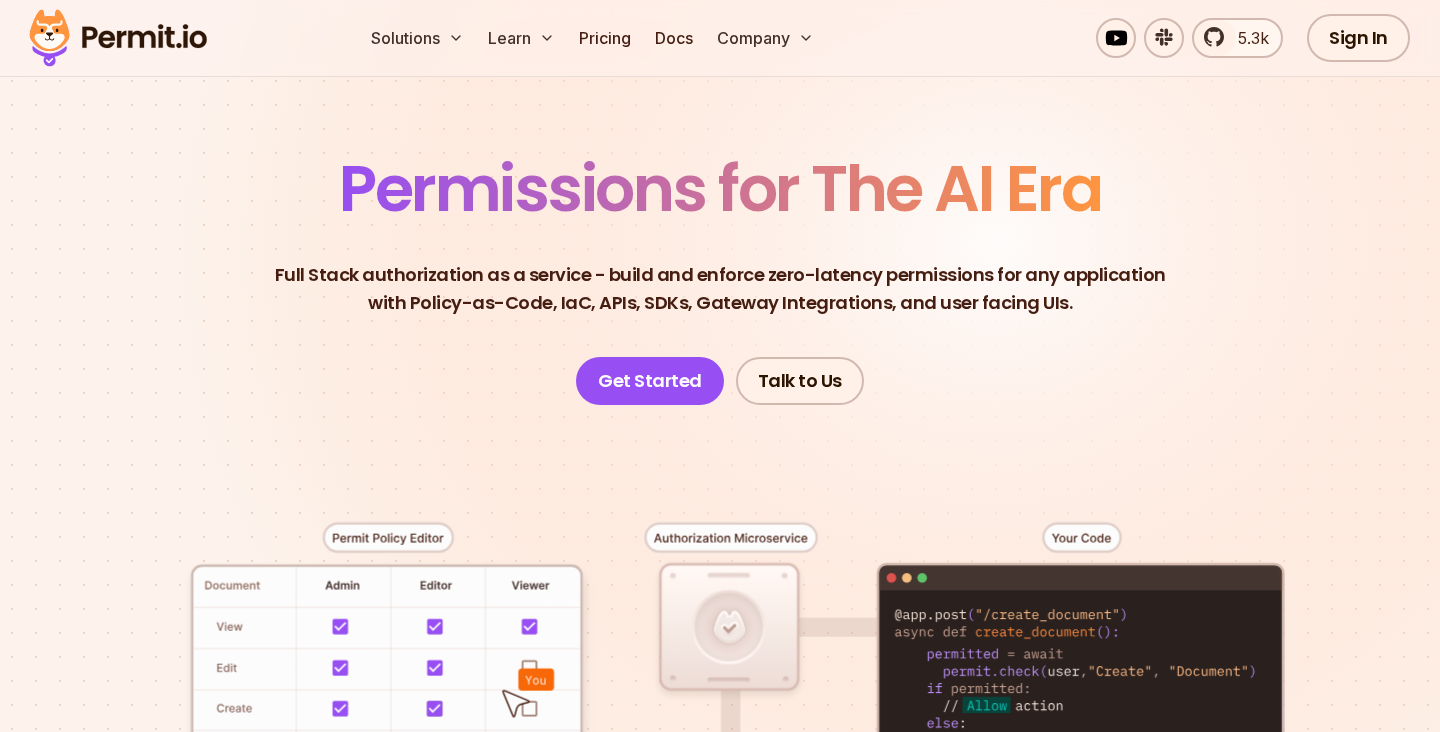 drag, startPoint x: 624, startPoint y: 299, endPoint x: 620, endPoint y: 289, distance: 10.770329 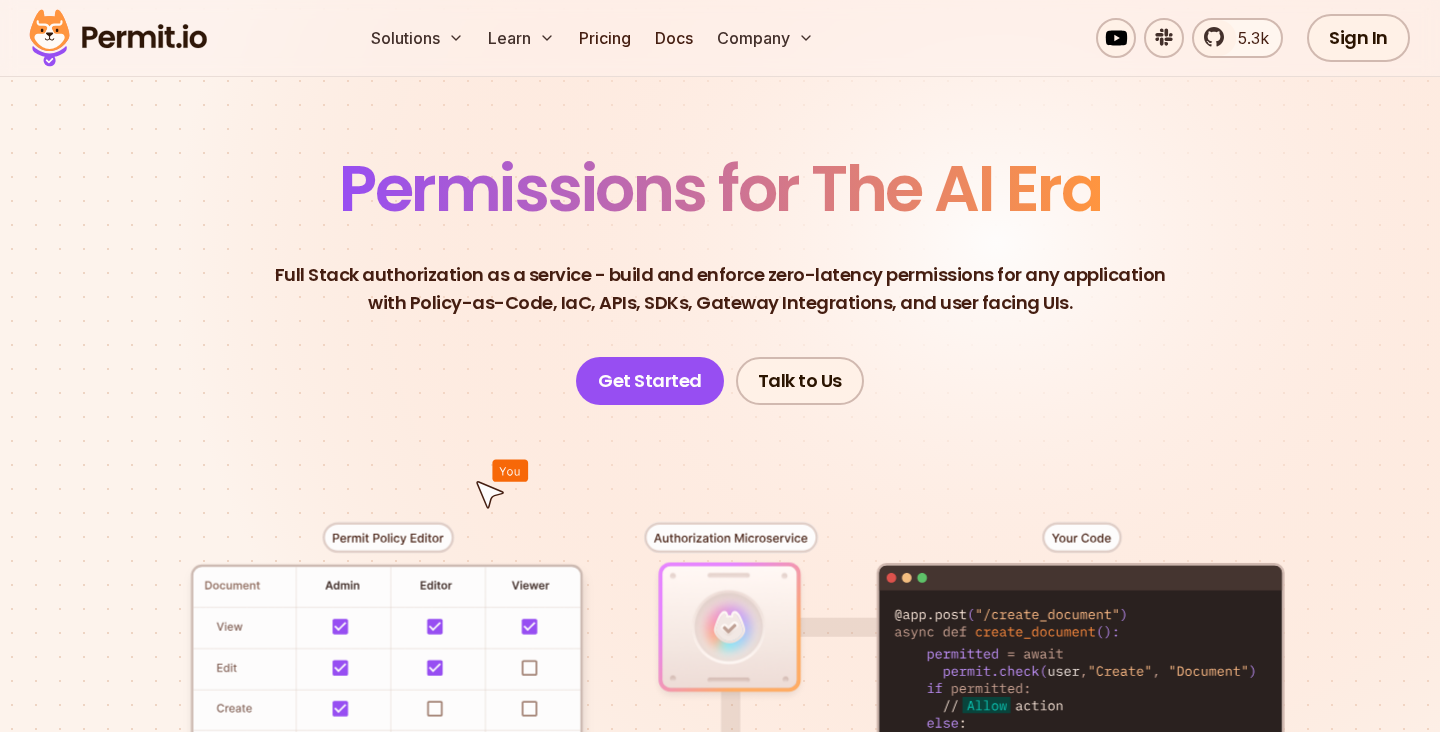 click on "Permissions for The AI Era Full Stack authorization as a service - build and enforce zero-latency permissions for any application   with Policy-as-Code, IaC, APIs, SDKs, Gateway Integrations, and user facing UIs. Developer-friendly full stack authorization for any application powered by -   Policy-as-Code , APIs, SDKs, and UIs Get Started Talk to Us" at bounding box center (720, 281) 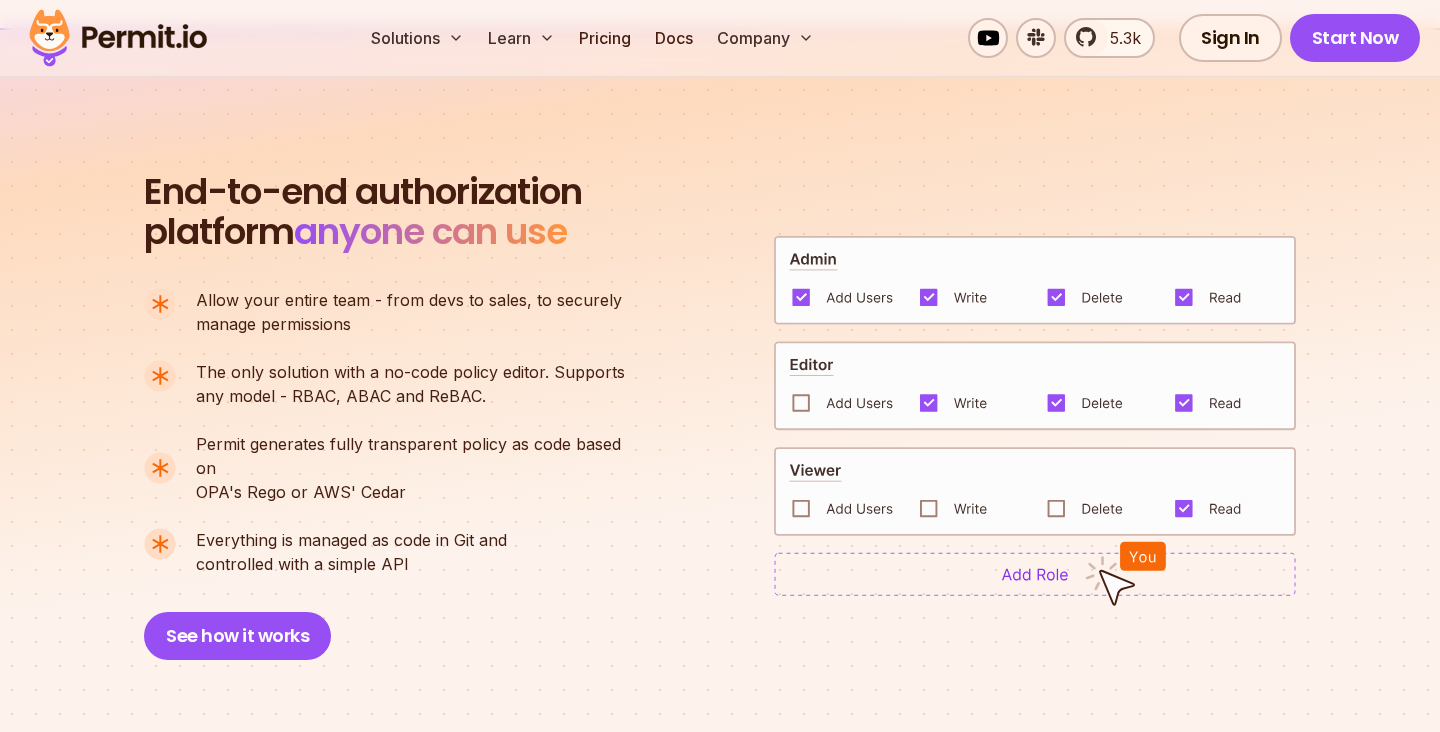 scroll, scrollTop: 1271, scrollLeft: 0, axis: vertical 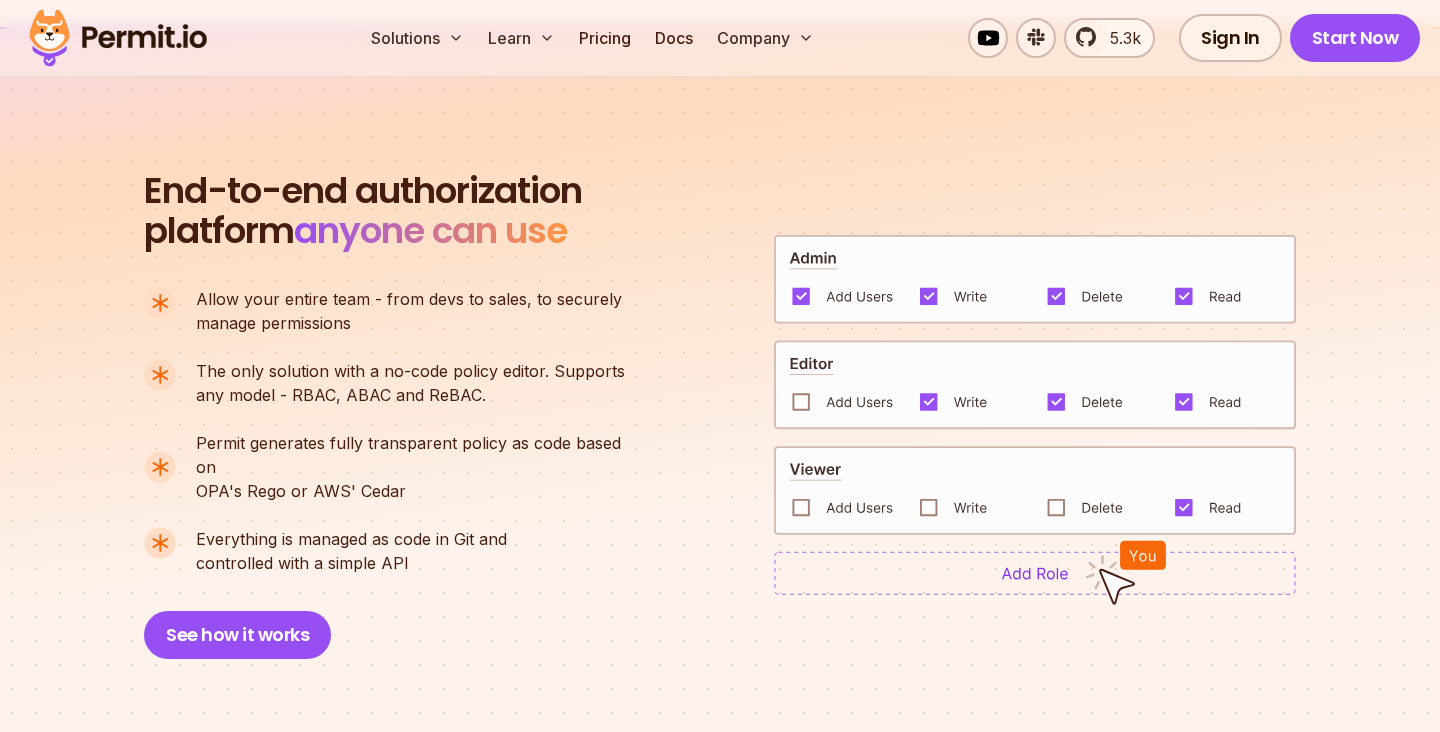drag, startPoint x: 288, startPoint y: 399, endPoint x: 328, endPoint y: 402, distance: 40.112343 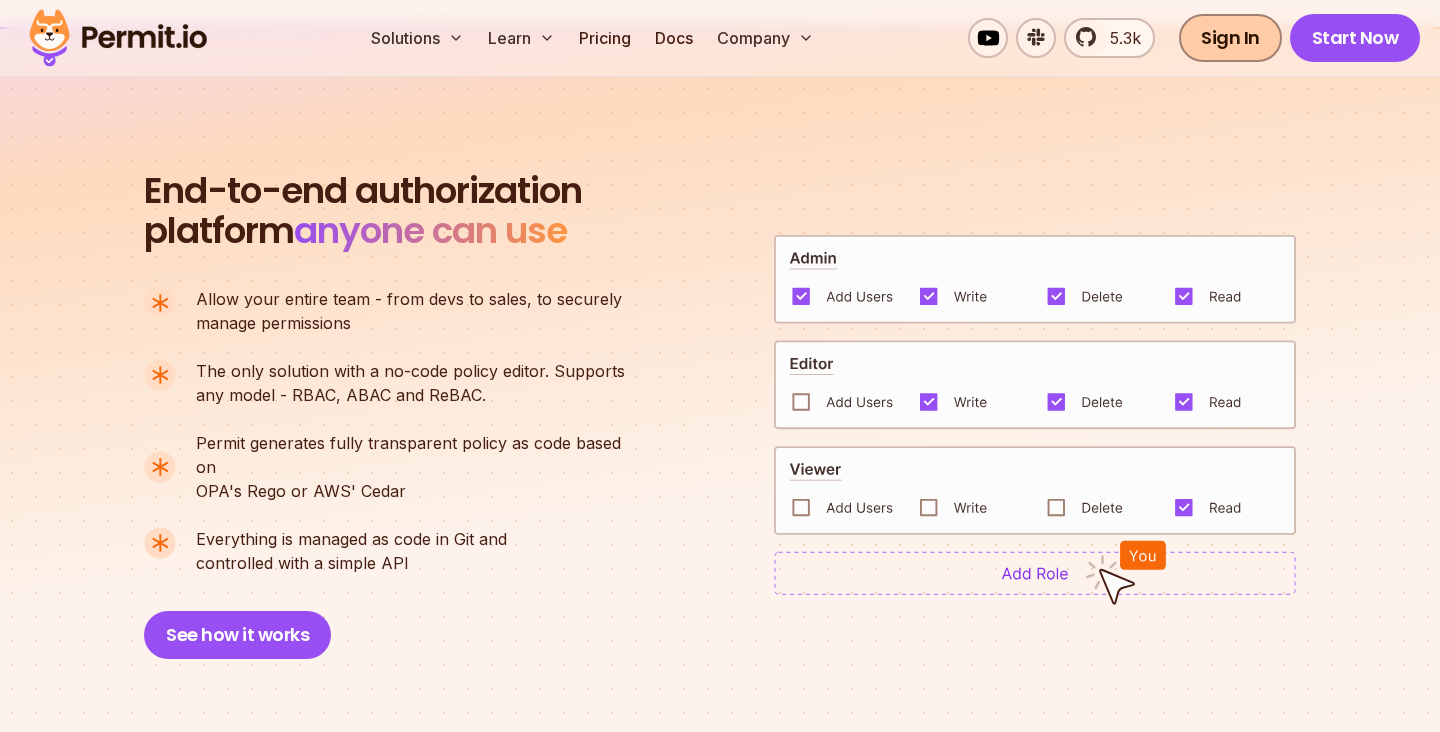 click on "Sign In" at bounding box center [1230, 38] 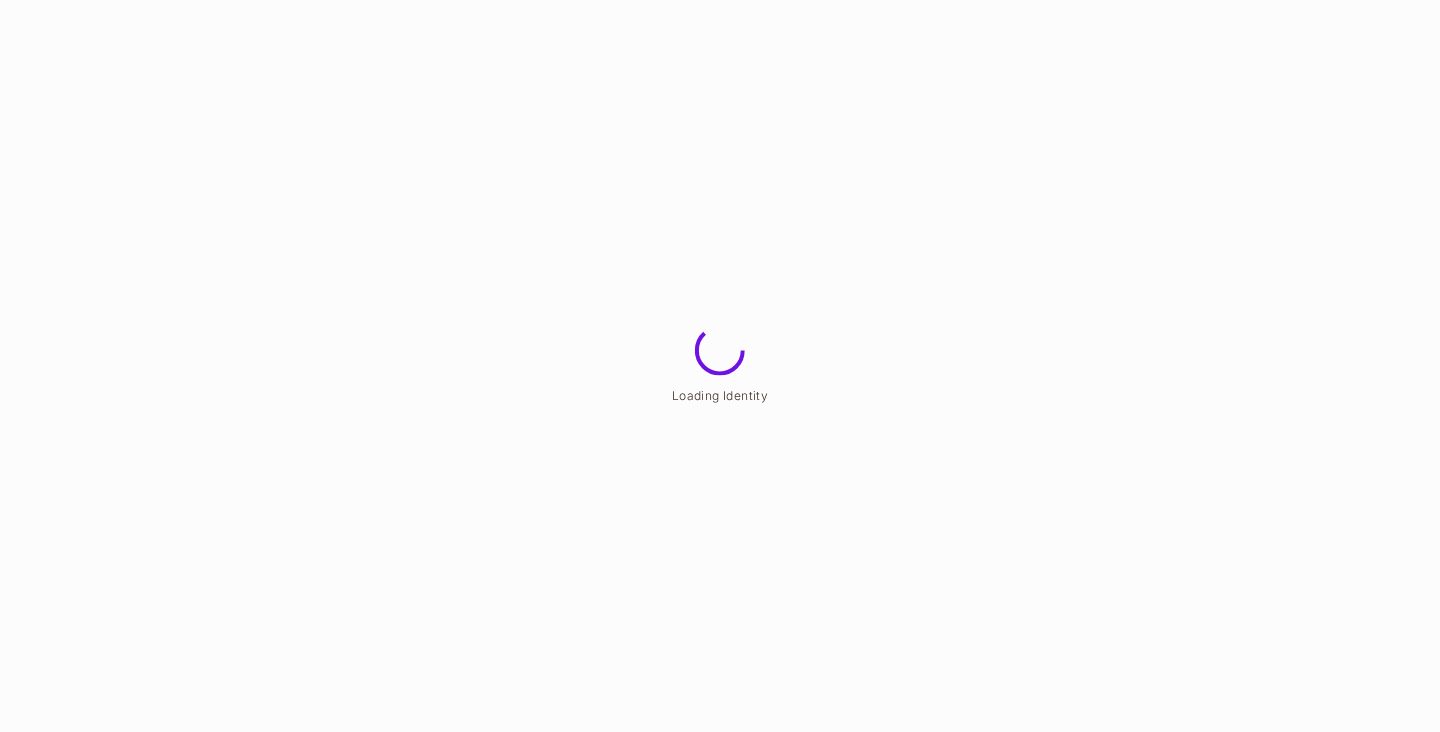 scroll, scrollTop: 0, scrollLeft: 0, axis: both 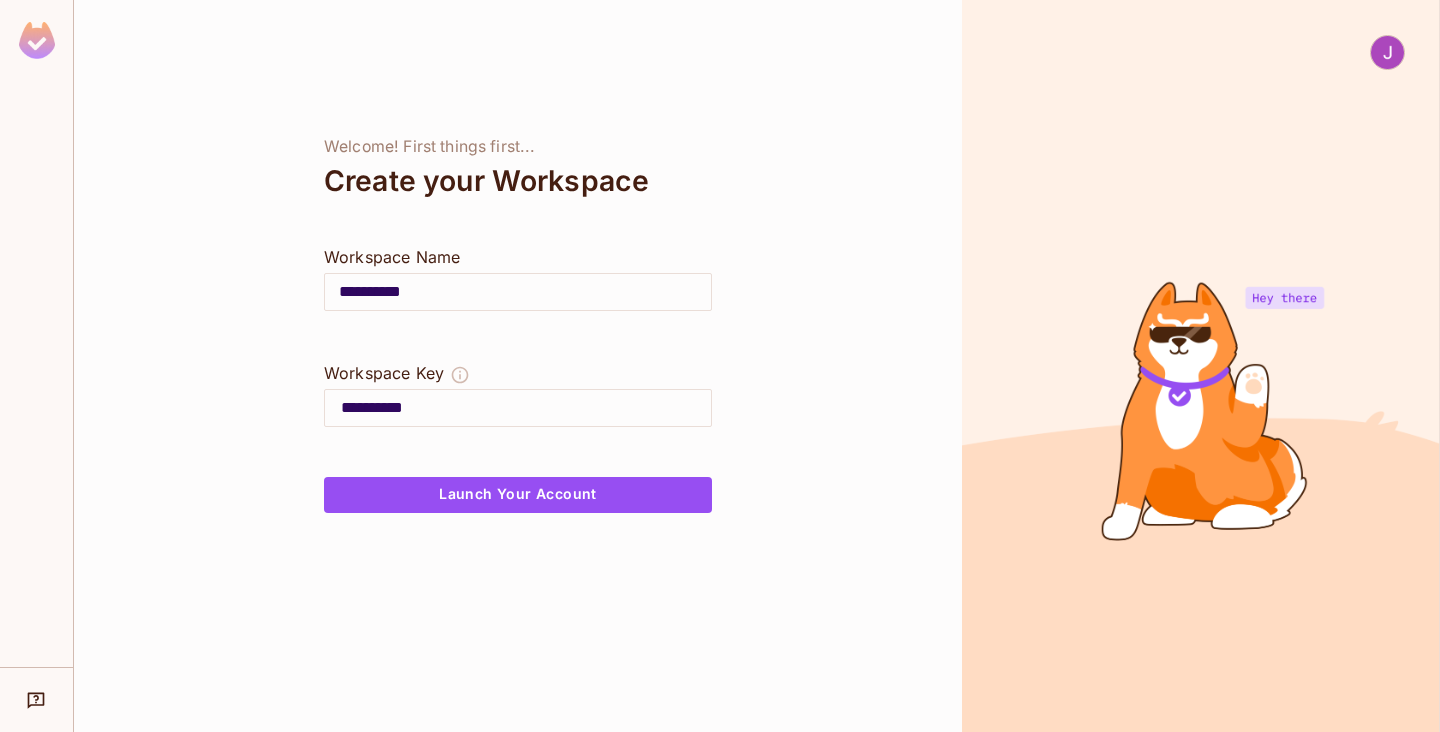 click on "**********" at bounding box center (518, 292) 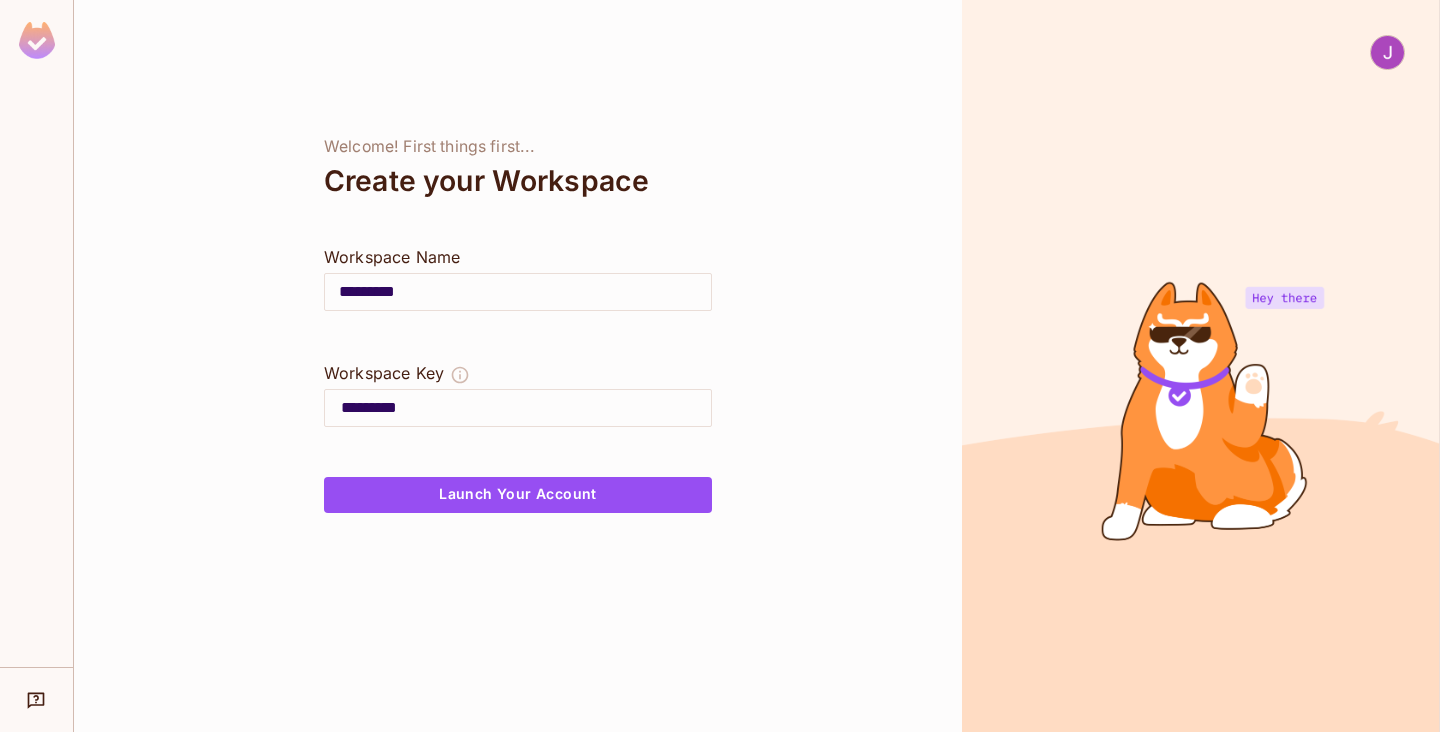 type on "********" 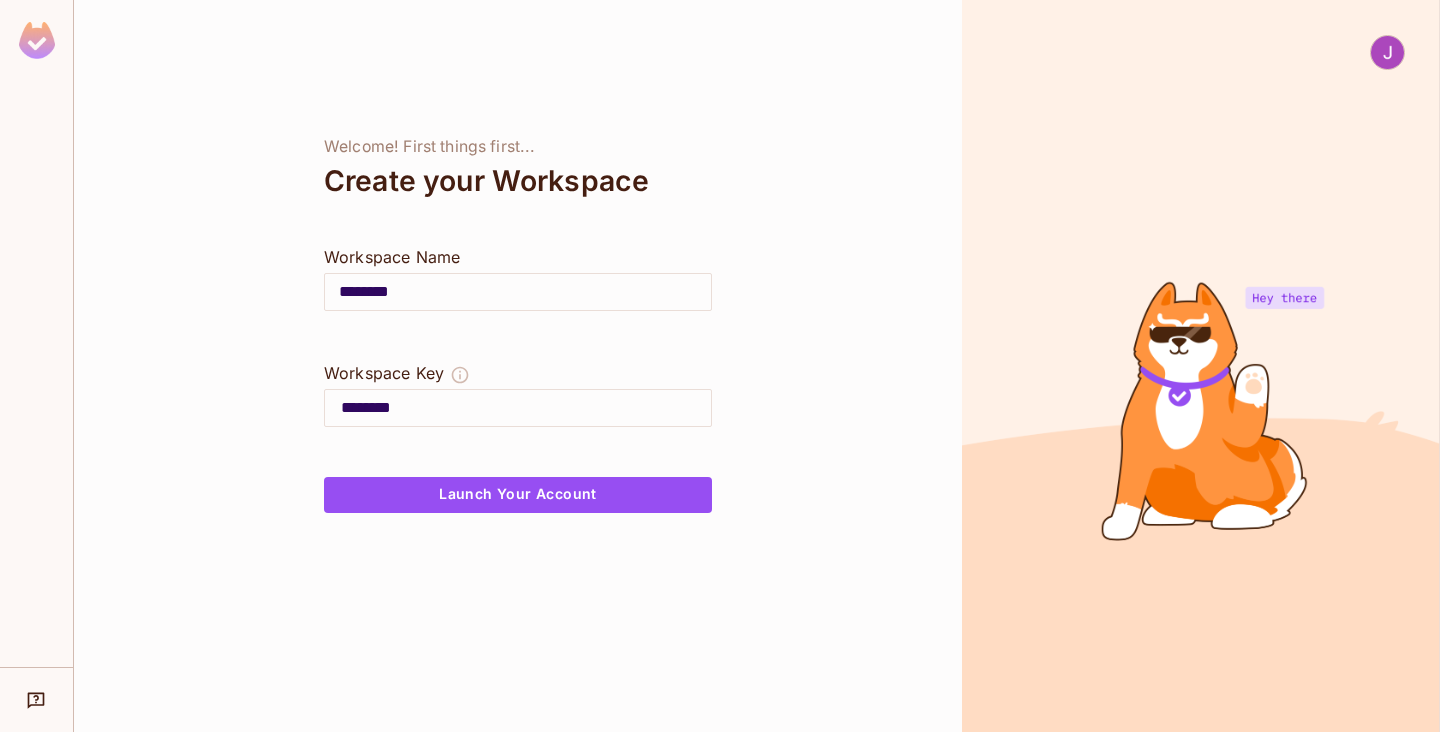 type on "*********" 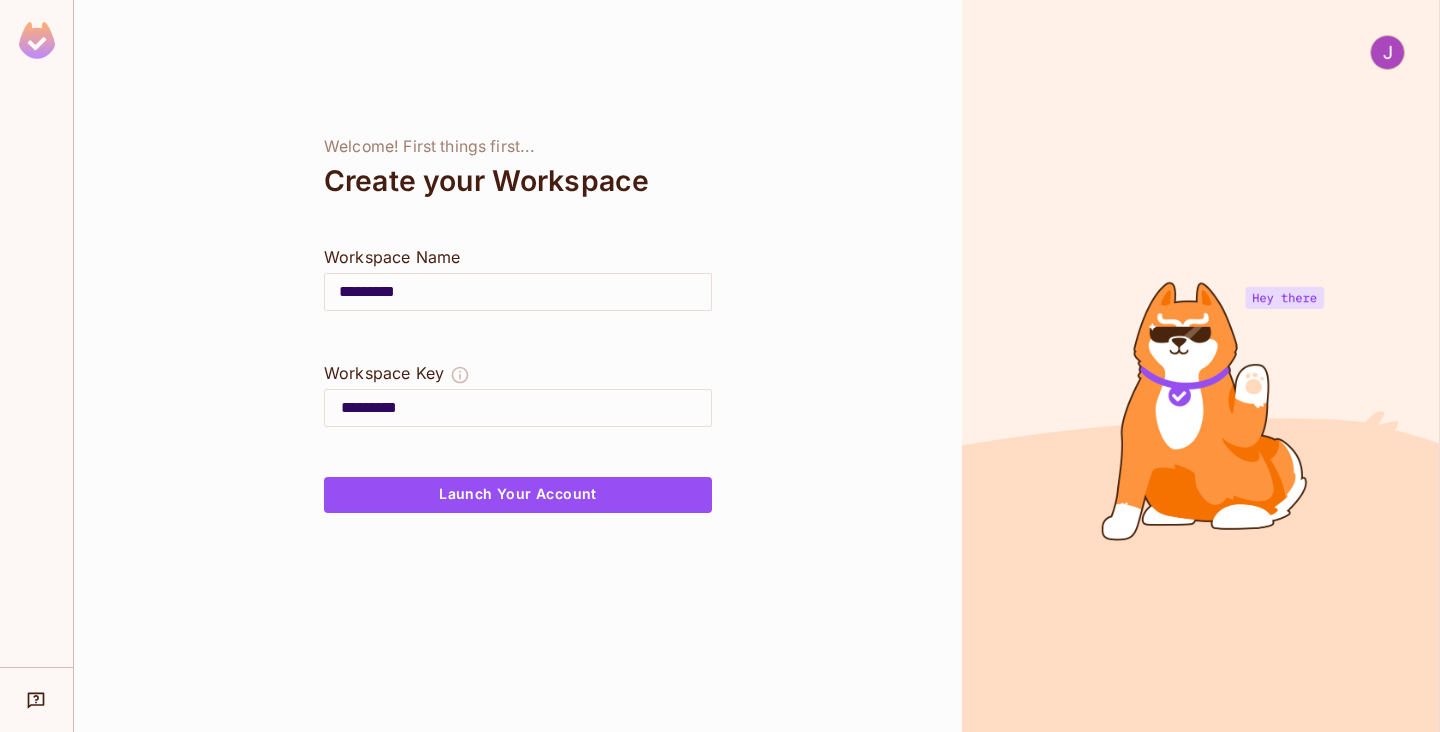 type on "**********" 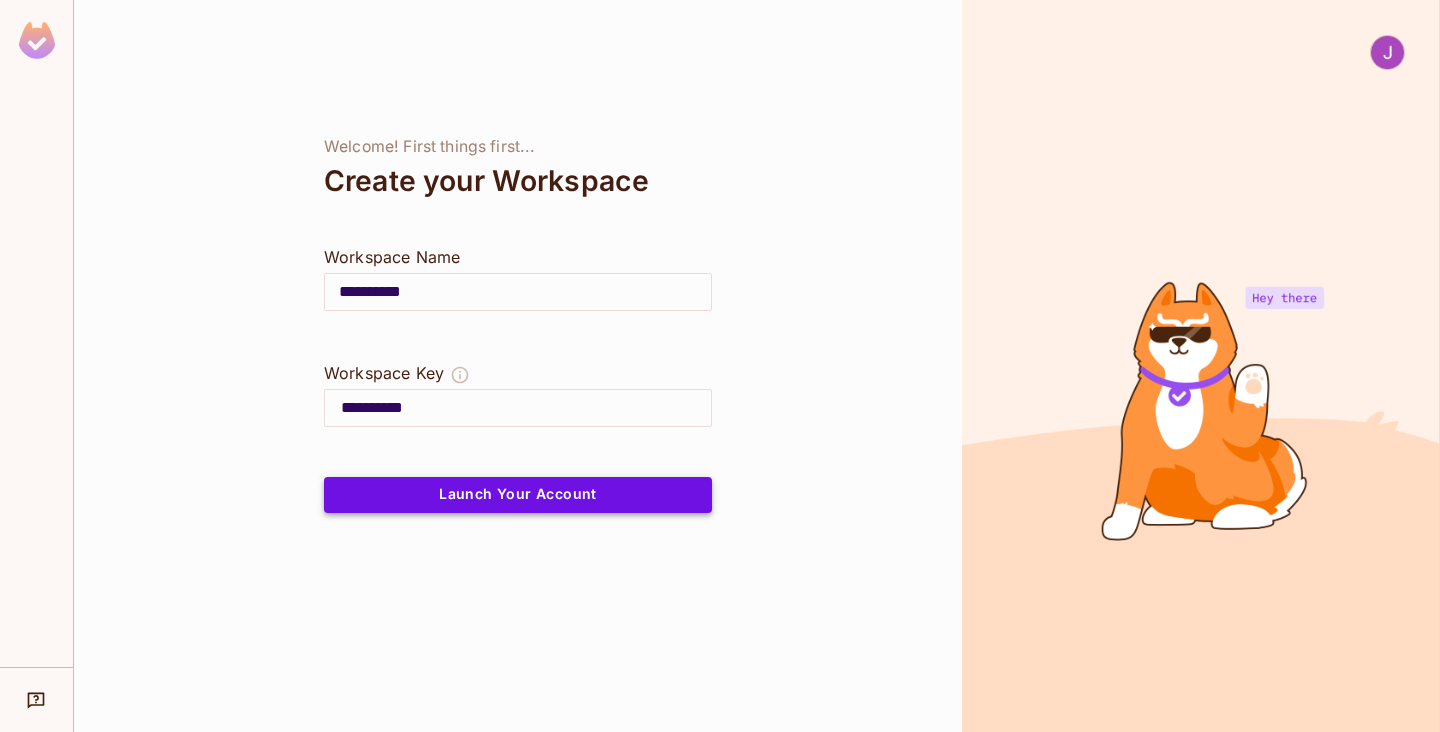 type on "**********" 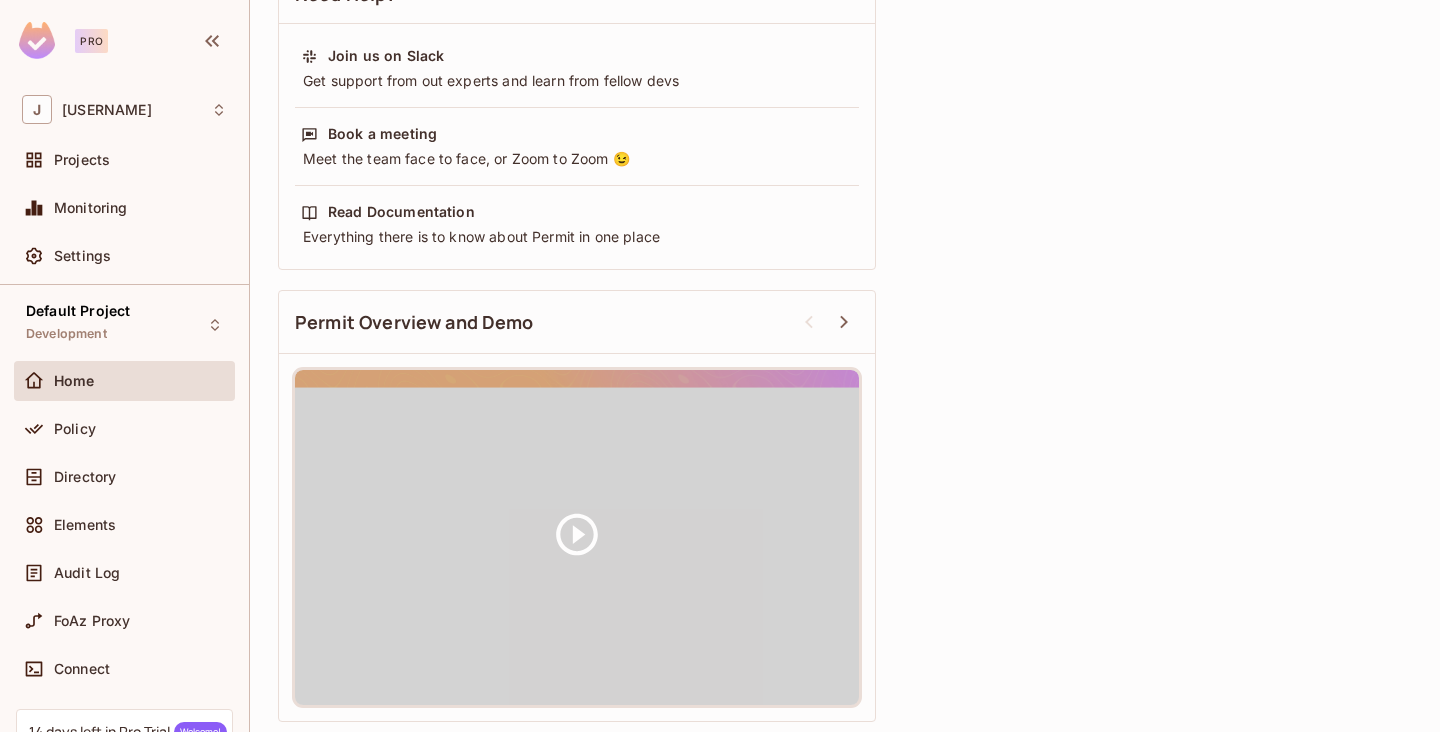 scroll, scrollTop: 0, scrollLeft: 0, axis: both 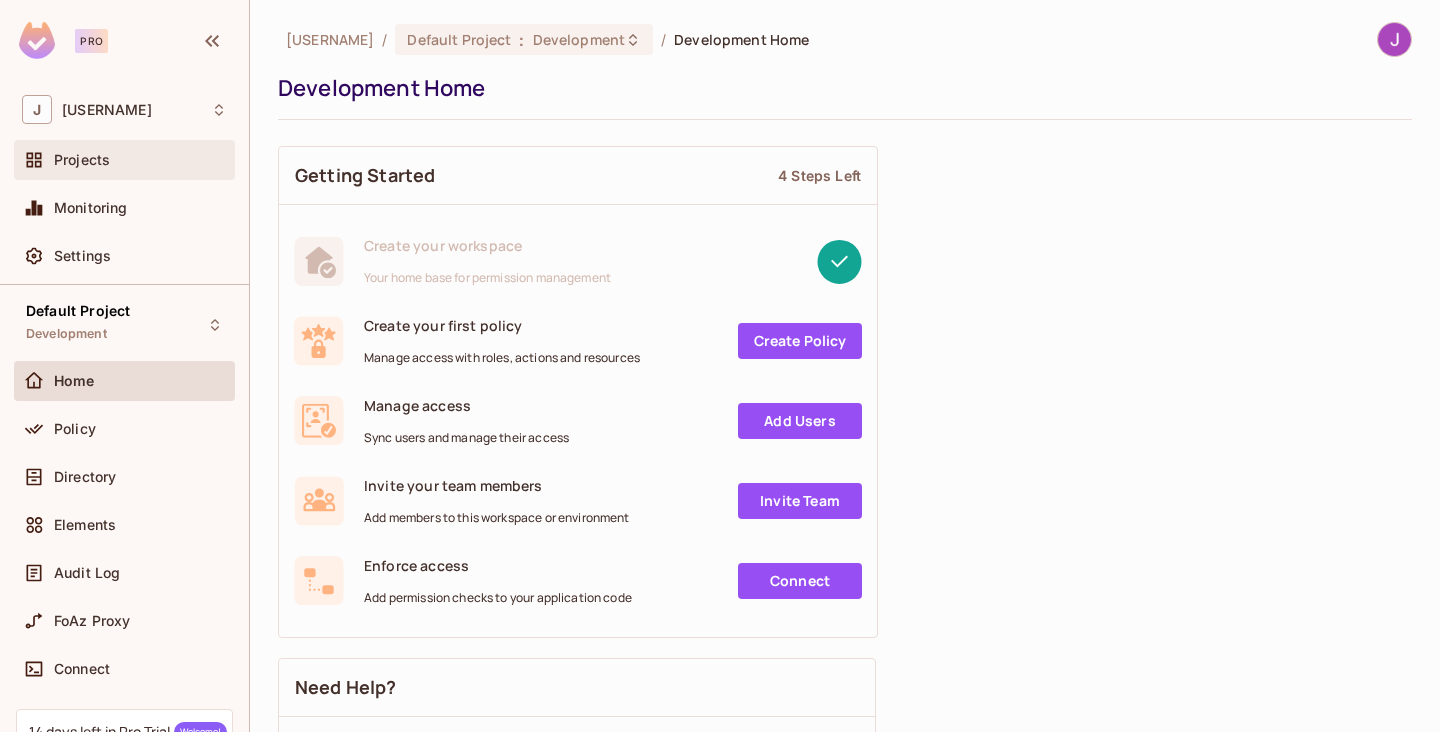 click on "Projects" at bounding box center [140, 160] 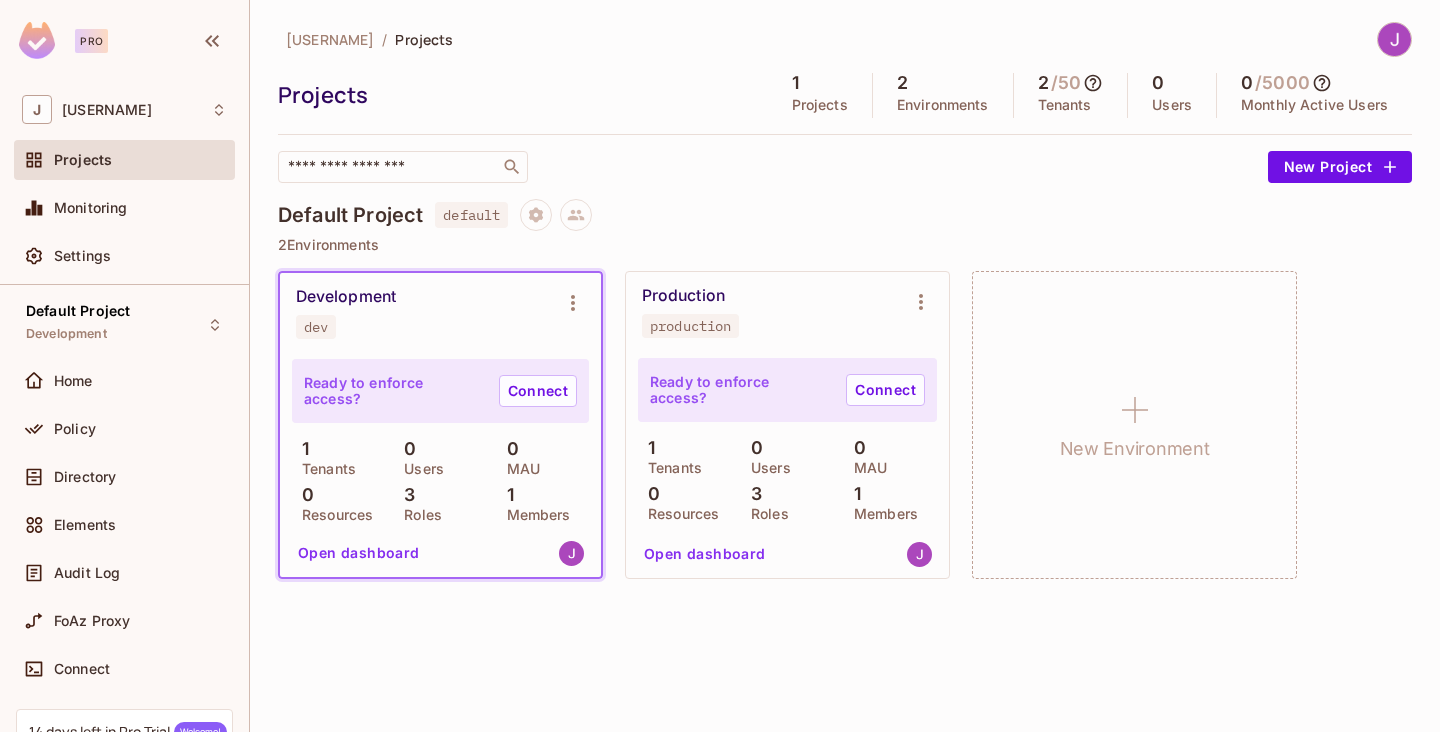 click on "Jayant-999 / Projects Projects 1 Projects 2 Environments 2 /  50 Tenants 0 Users 0 /  5000 Monthly Active Users ​ New Project Default Project default 2  Environments Development dev Ready to enforce access? Connect 1 Tenants 0 Users 0 MAU 0 Resources 3 Roles 1 Members Open dashboard Production production Ready to enforce access? Connect 1 Tenants 0 Users 0 MAU 0 Resources 3 Roles 1 Members Open dashboard New Environment" at bounding box center (845, 366) 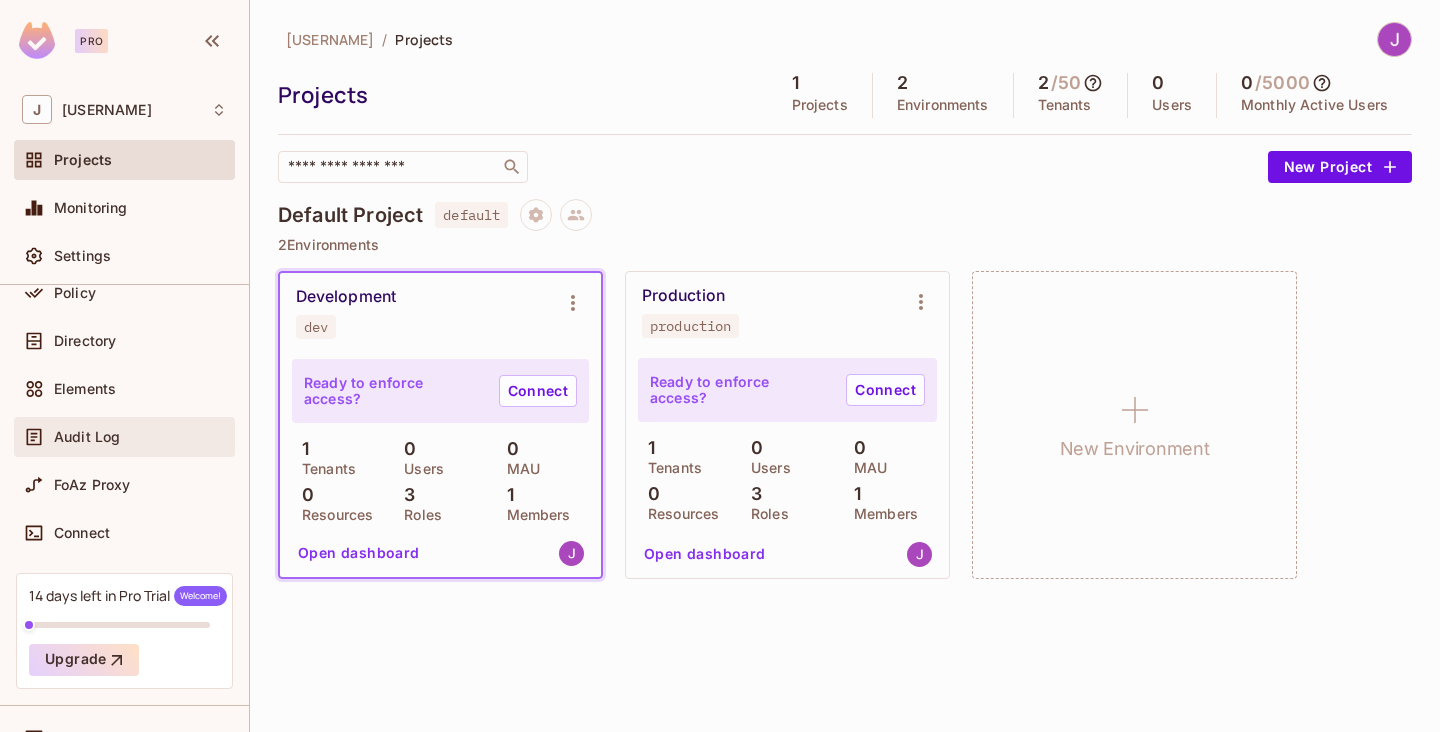 scroll, scrollTop: 173, scrollLeft: 0, axis: vertical 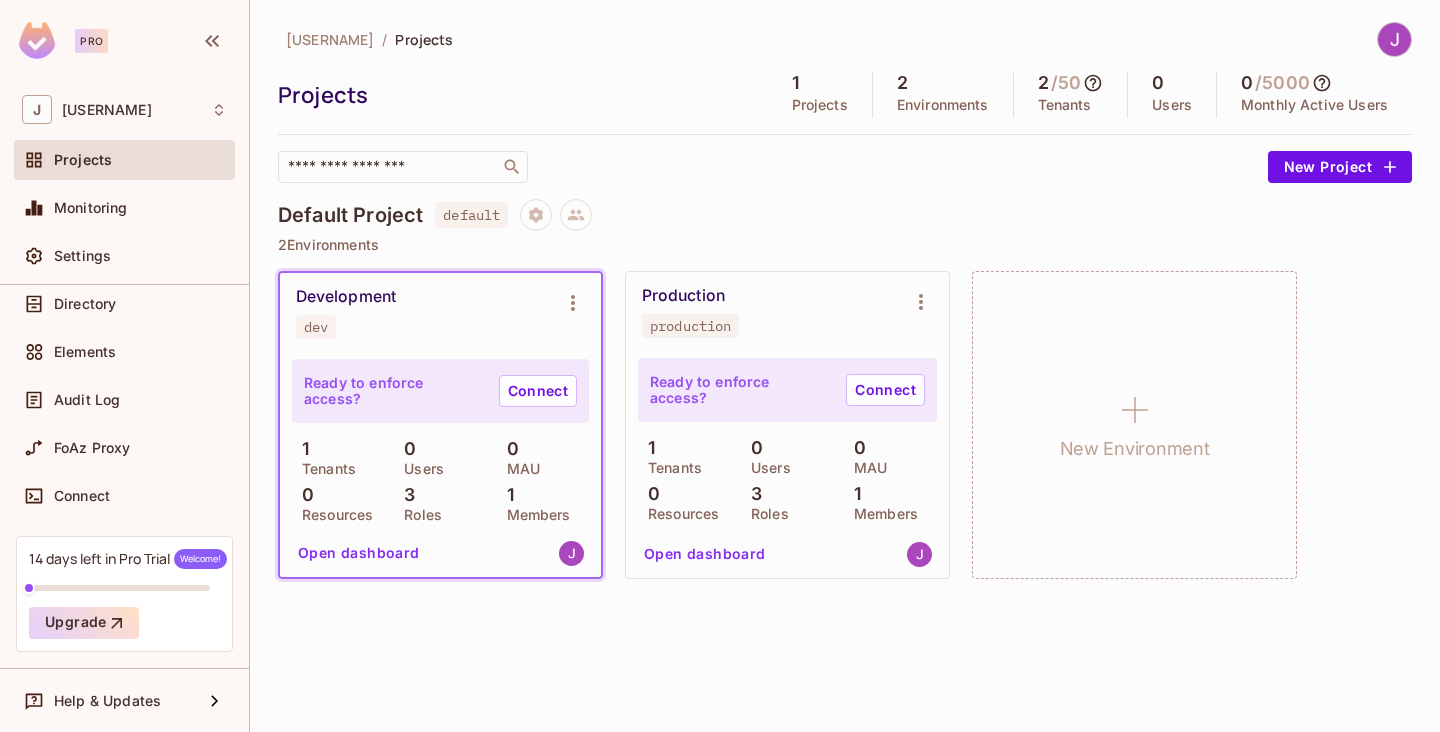 click on "1 Projects" at bounding box center (820, 95) 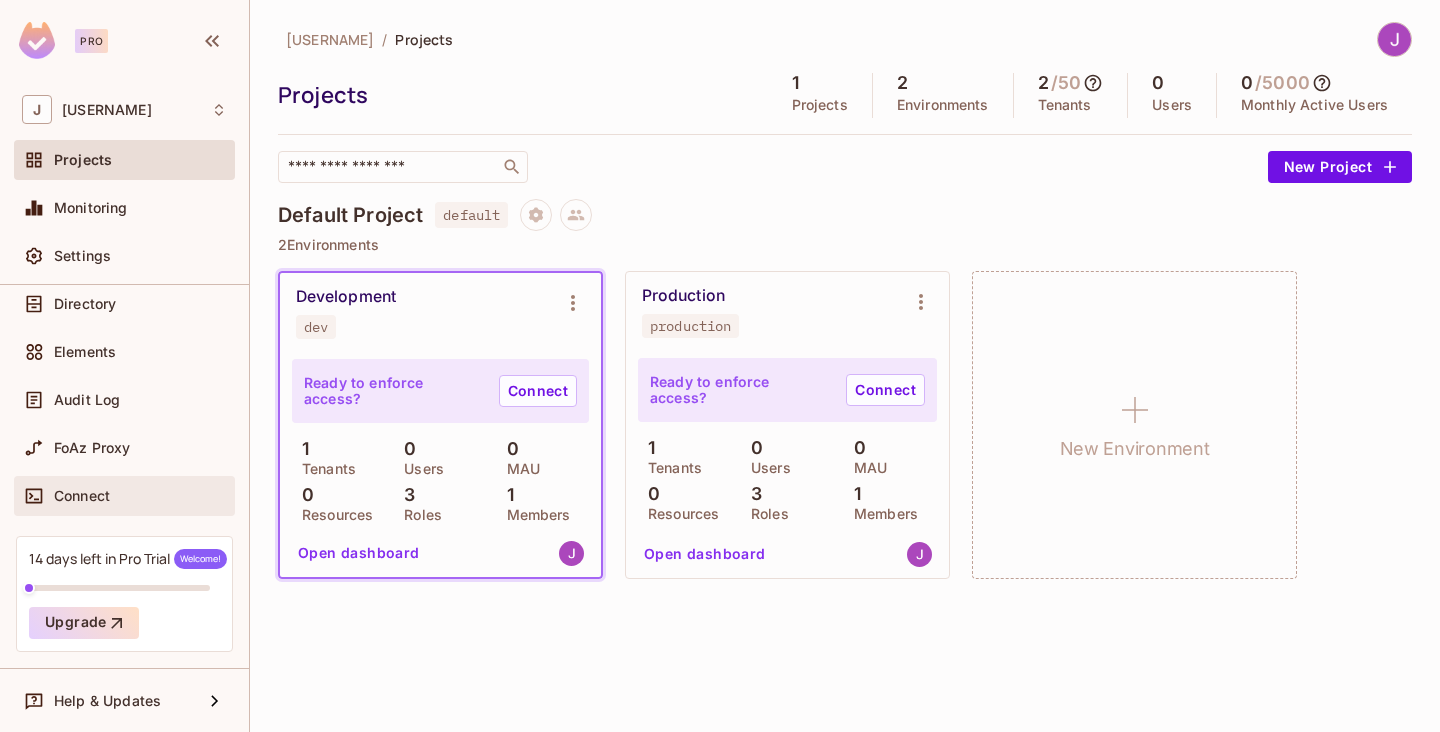 scroll, scrollTop: 155, scrollLeft: 0, axis: vertical 